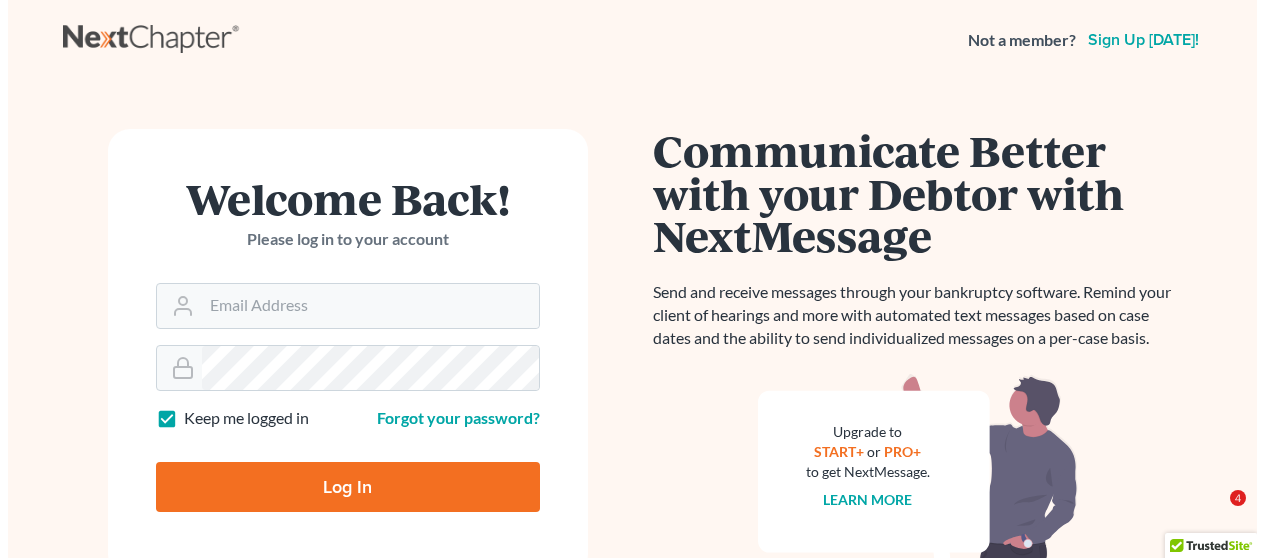 scroll, scrollTop: 0, scrollLeft: 0, axis: both 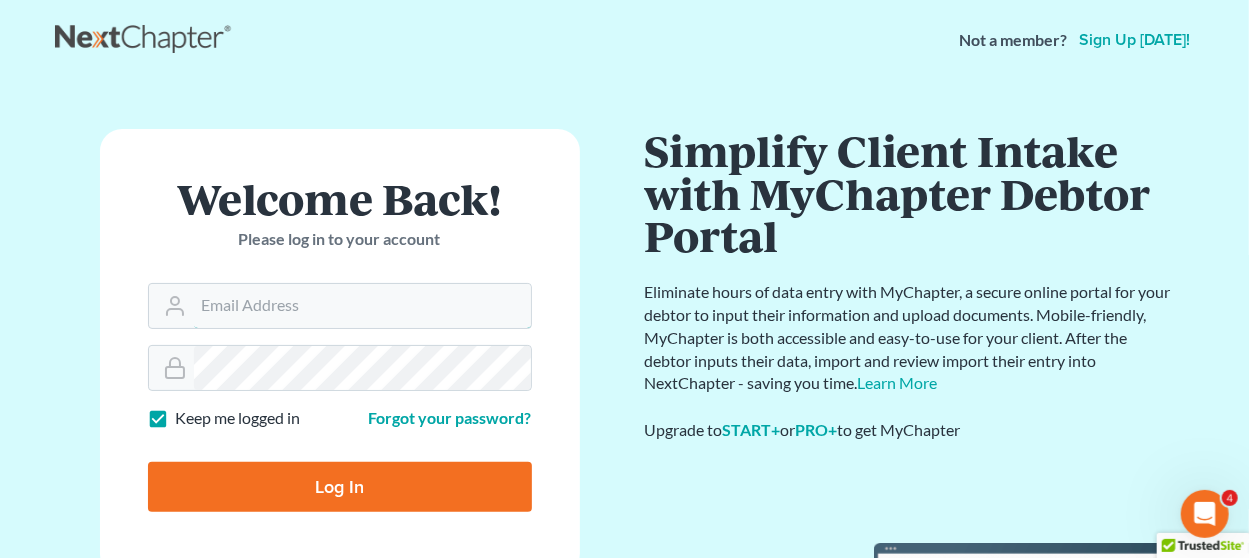 type on "[EMAIL_ADDRESS][DOMAIN_NAME]" 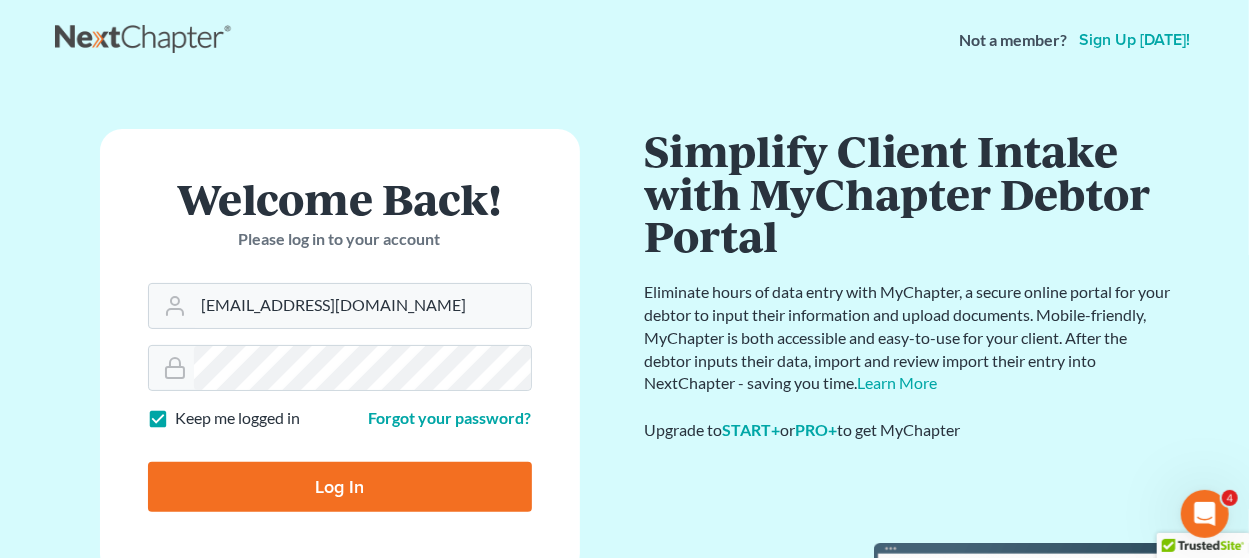 click on "Log In" at bounding box center [340, 487] 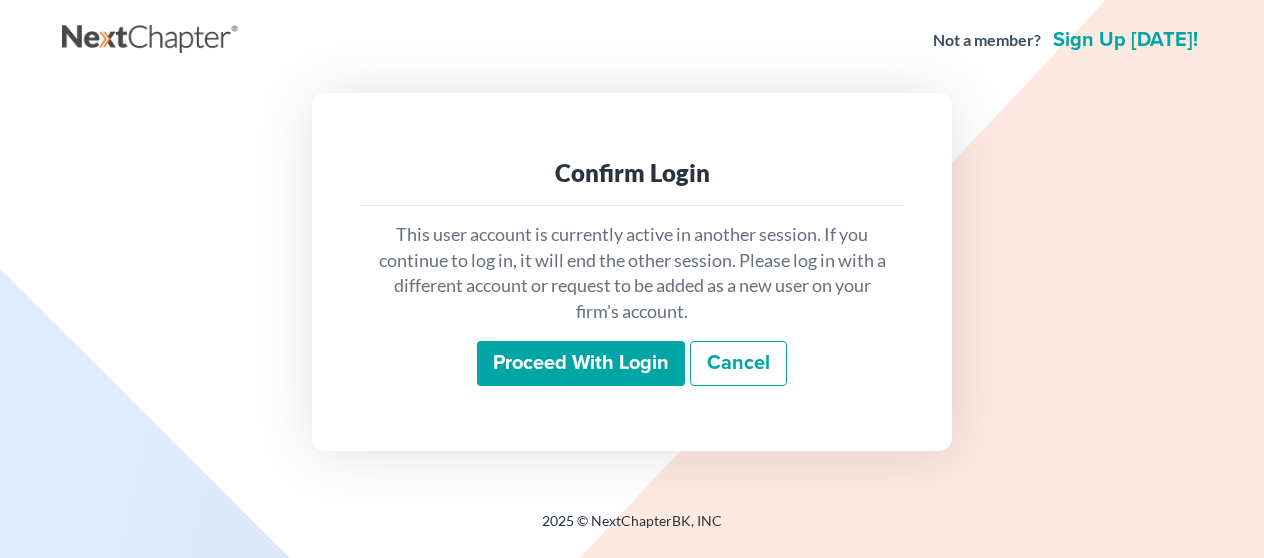 scroll, scrollTop: 0, scrollLeft: 0, axis: both 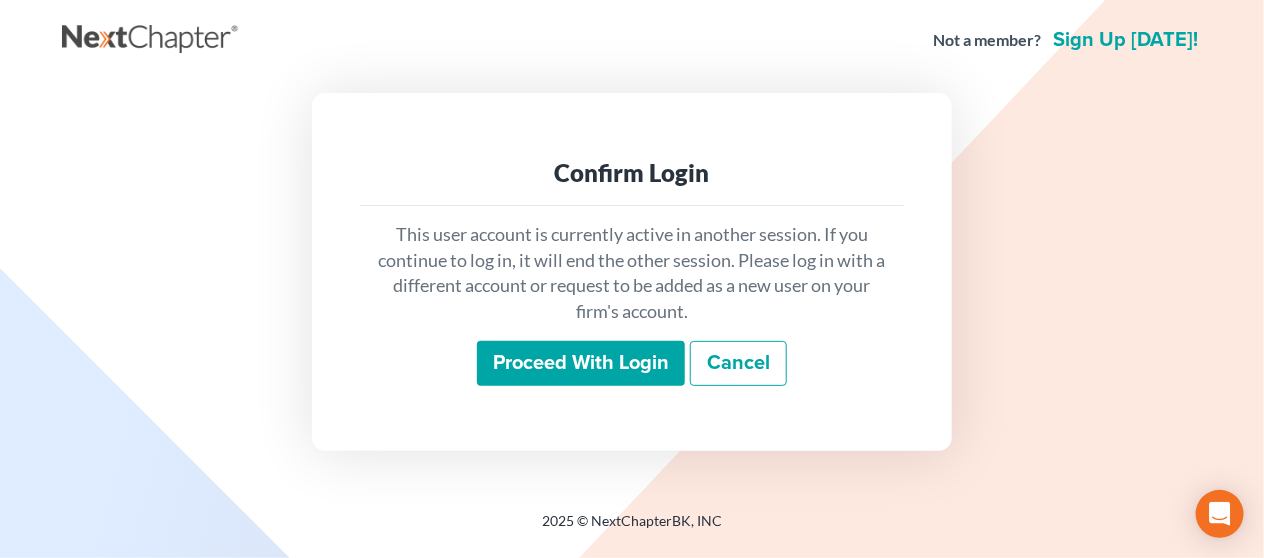click on "Proceed with login" at bounding box center [581, 364] 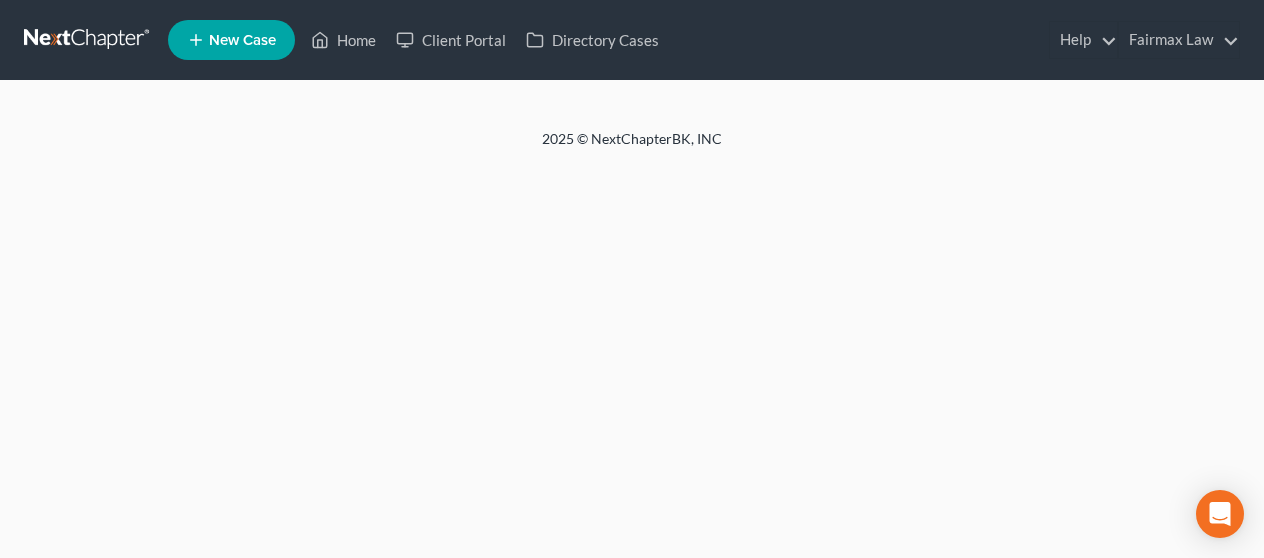 scroll, scrollTop: 0, scrollLeft: 0, axis: both 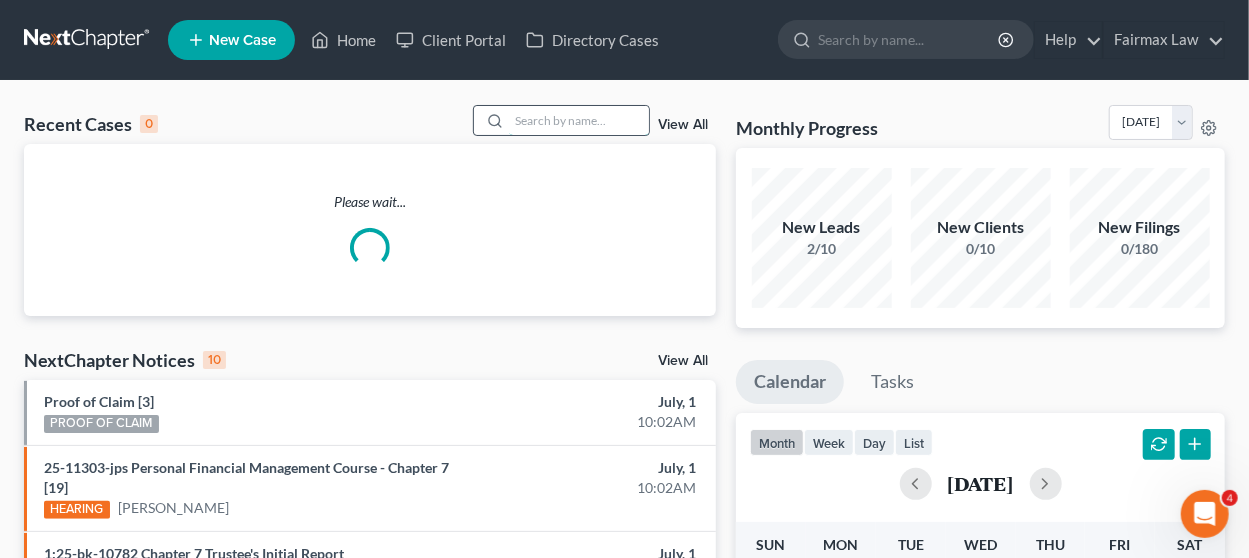 click at bounding box center [579, 120] 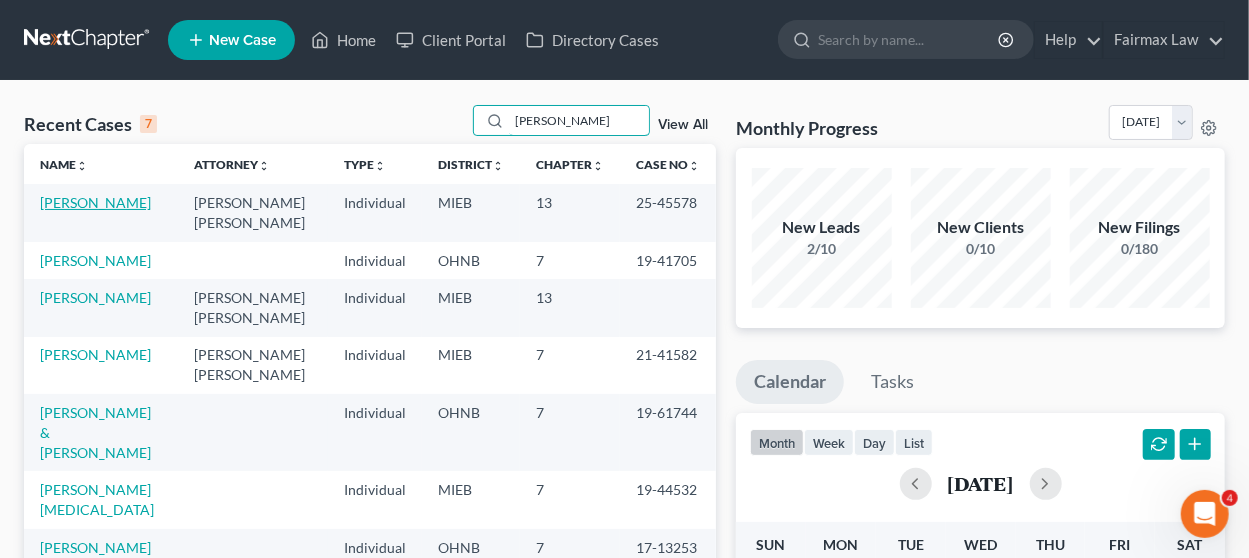 type on "mccullough" 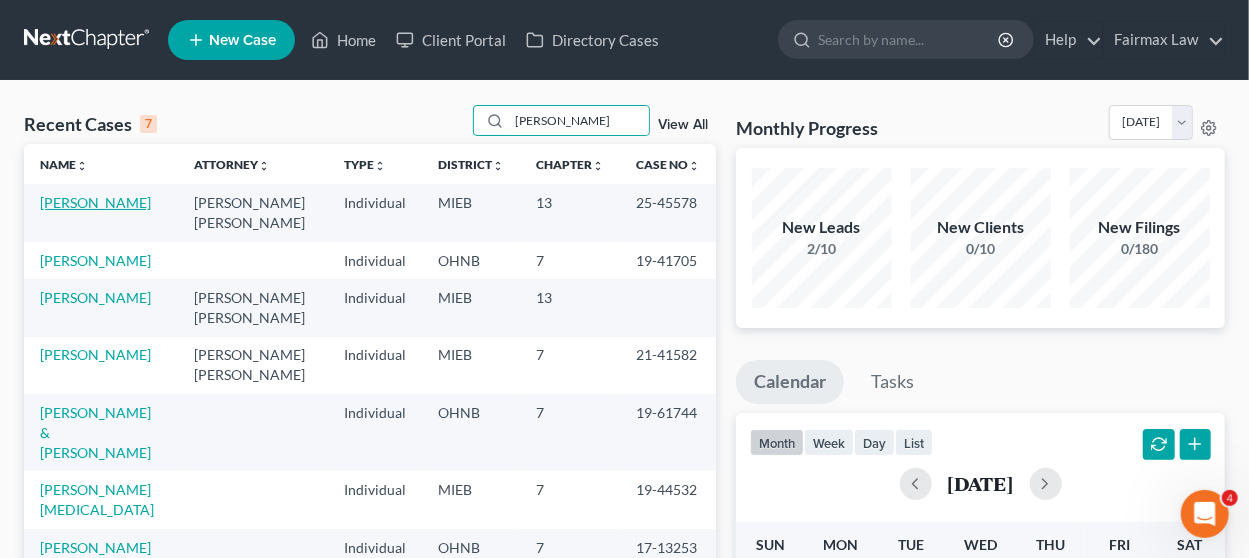 click on "McCullough, Marlene" at bounding box center (95, 202) 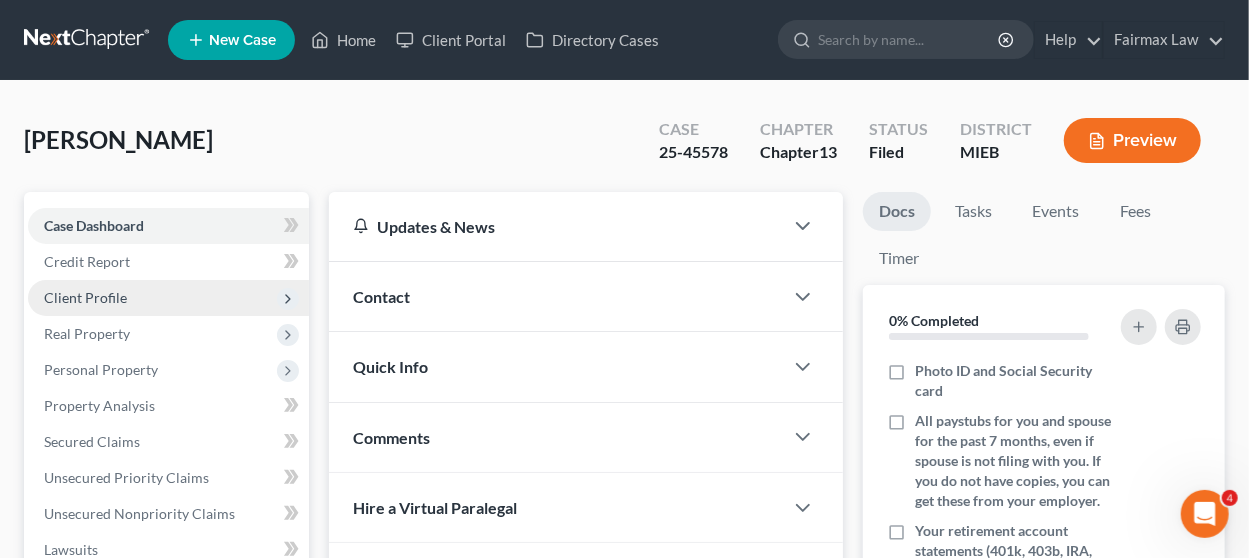 click on "Client Profile" at bounding box center (168, 298) 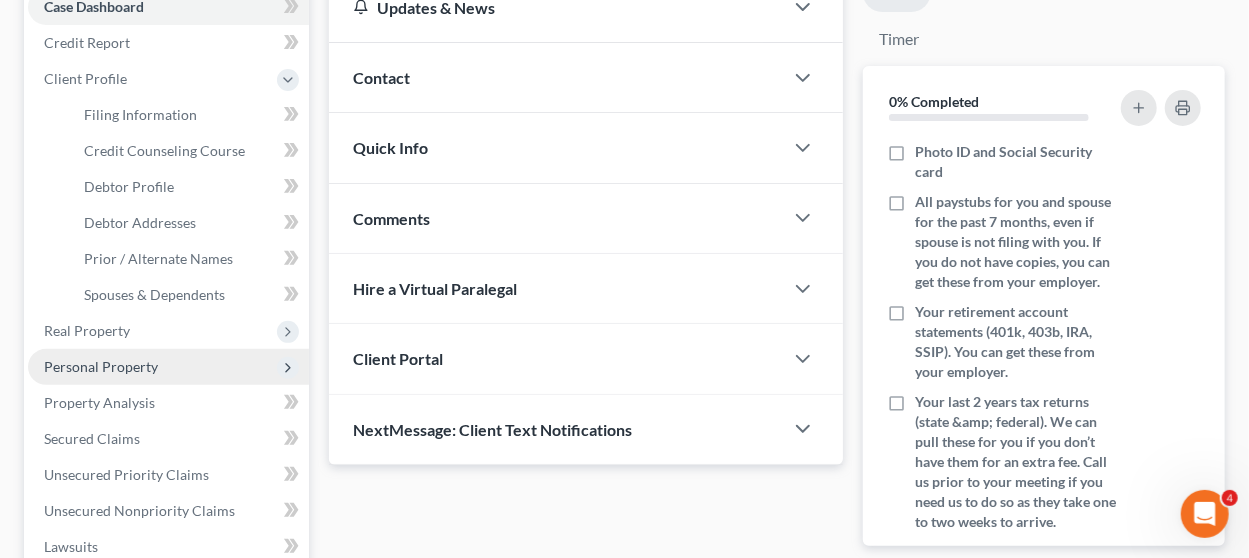 scroll, scrollTop: 300, scrollLeft: 0, axis: vertical 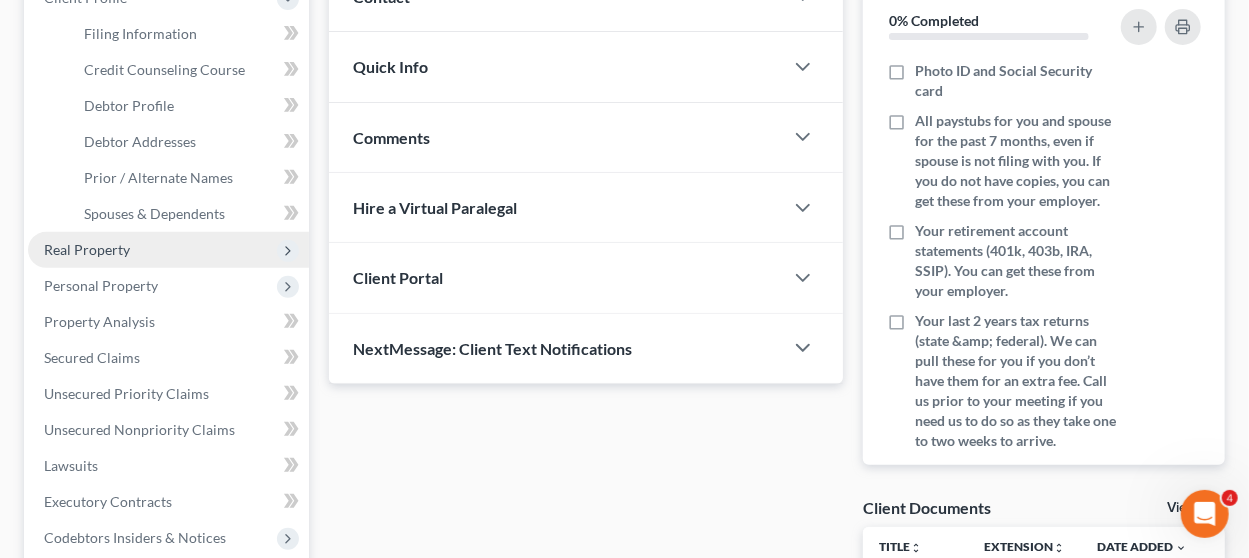 click on "Real Property" at bounding box center [168, 250] 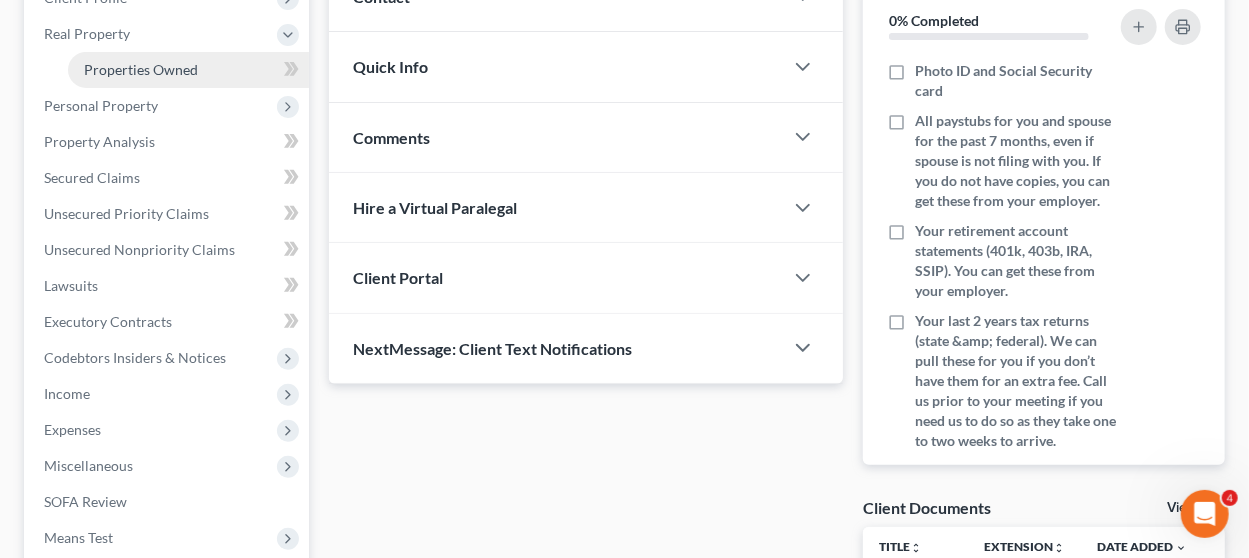 click on "Properties Owned" at bounding box center [141, 69] 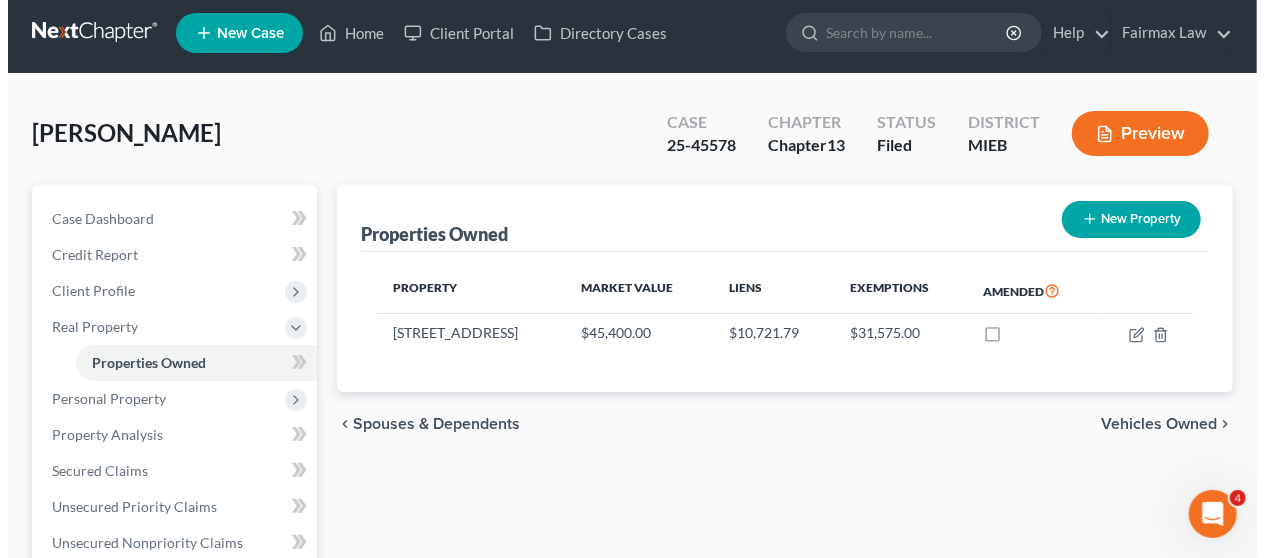 scroll, scrollTop: 0, scrollLeft: 0, axis: both 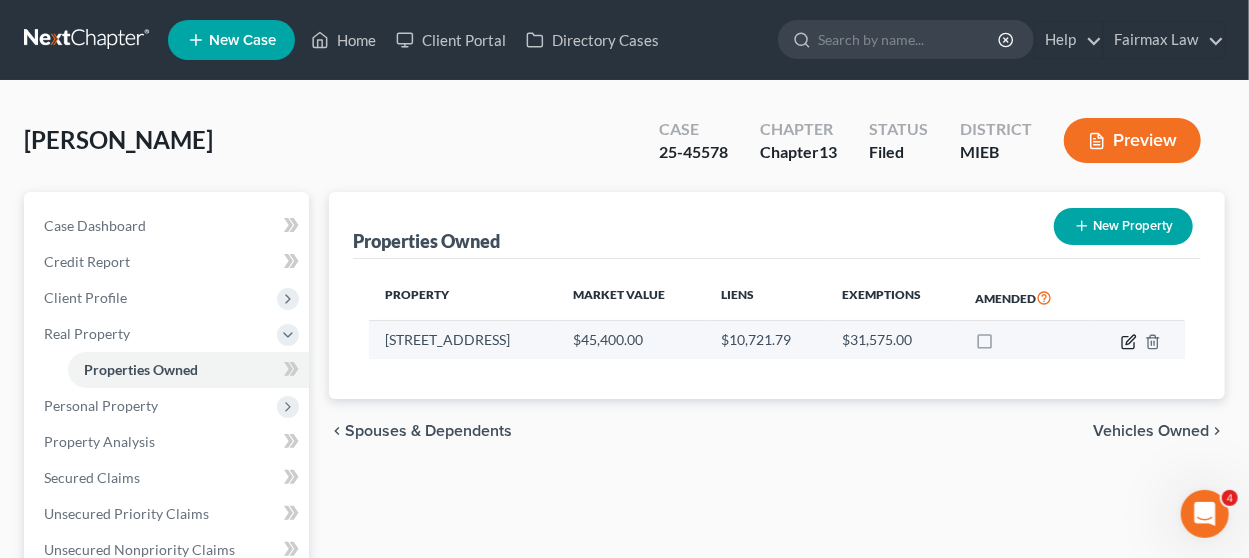 click 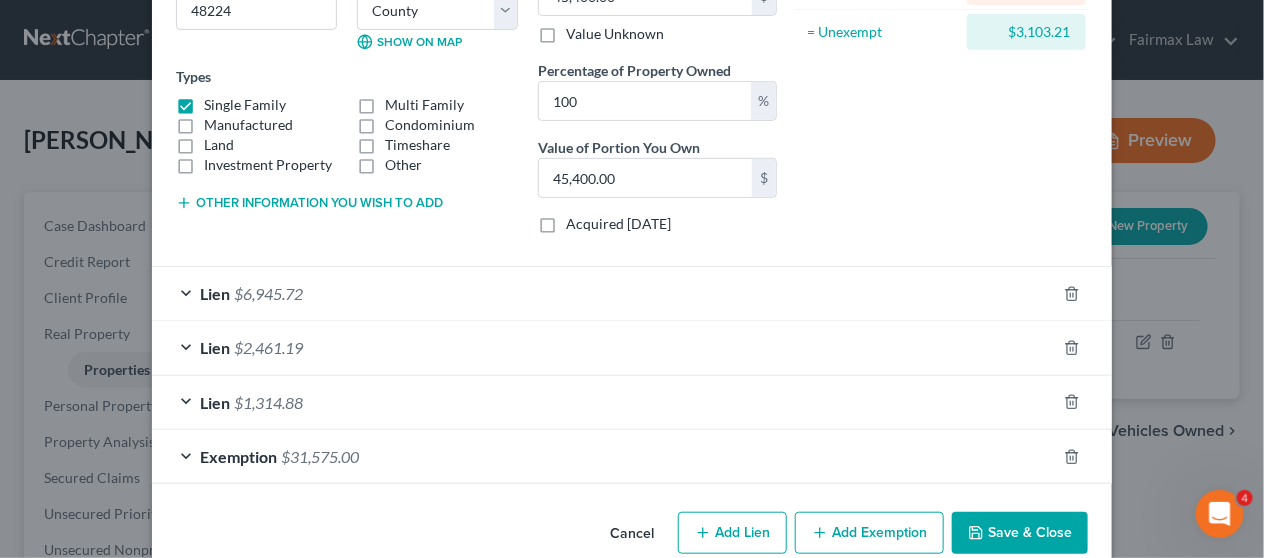 scroll, scrollTop: 319, scrollLeft: 0, axis: vertical 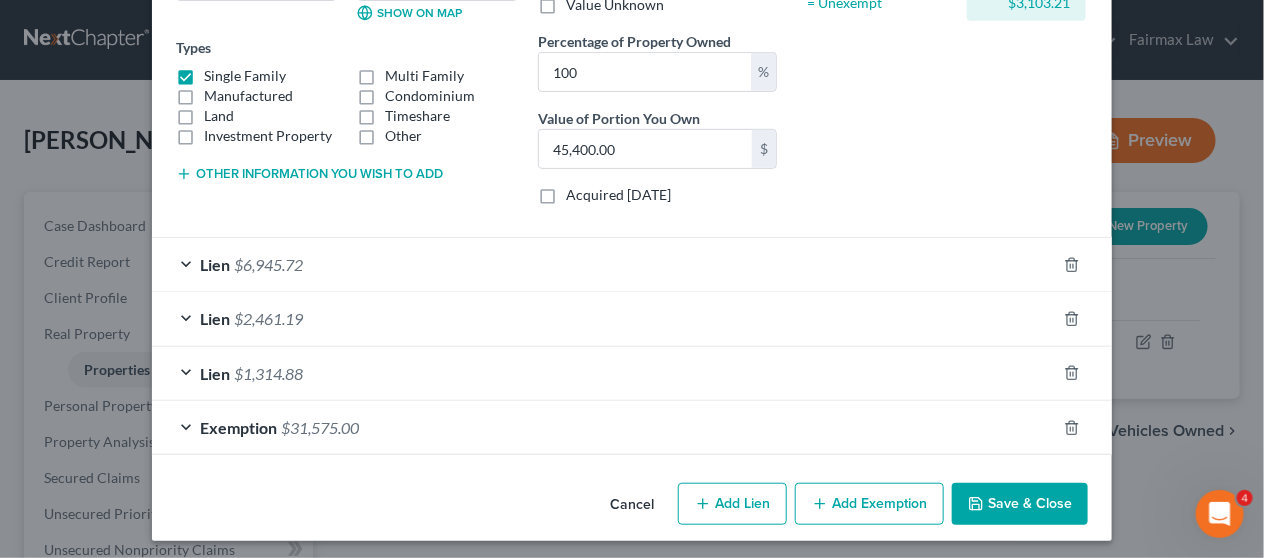 click on "Lien $6,945.72" at bounding box center [604, 264] 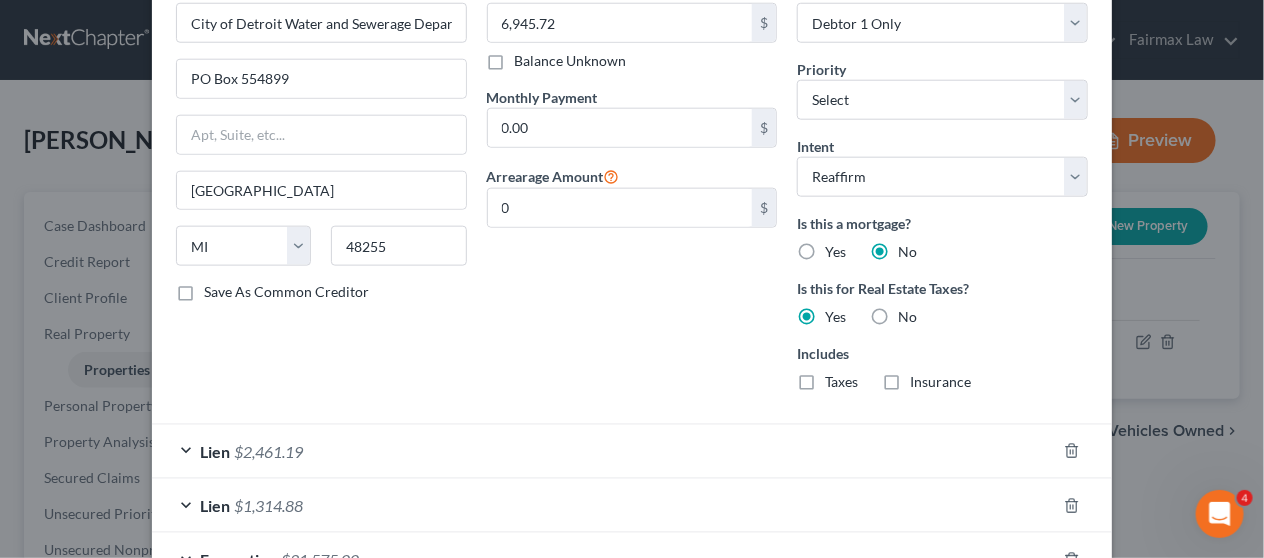 scroll, scrollTop: 824, scrollLeft: 0, axis: vertical 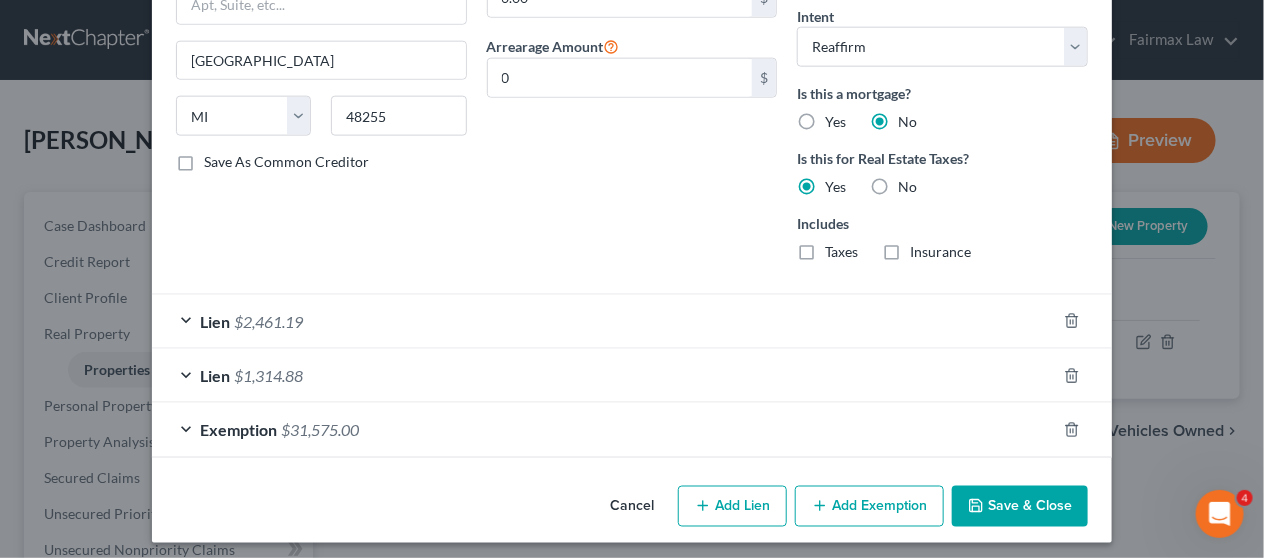 click on "Lien $2,461.19" at bounding box center (604, 321) 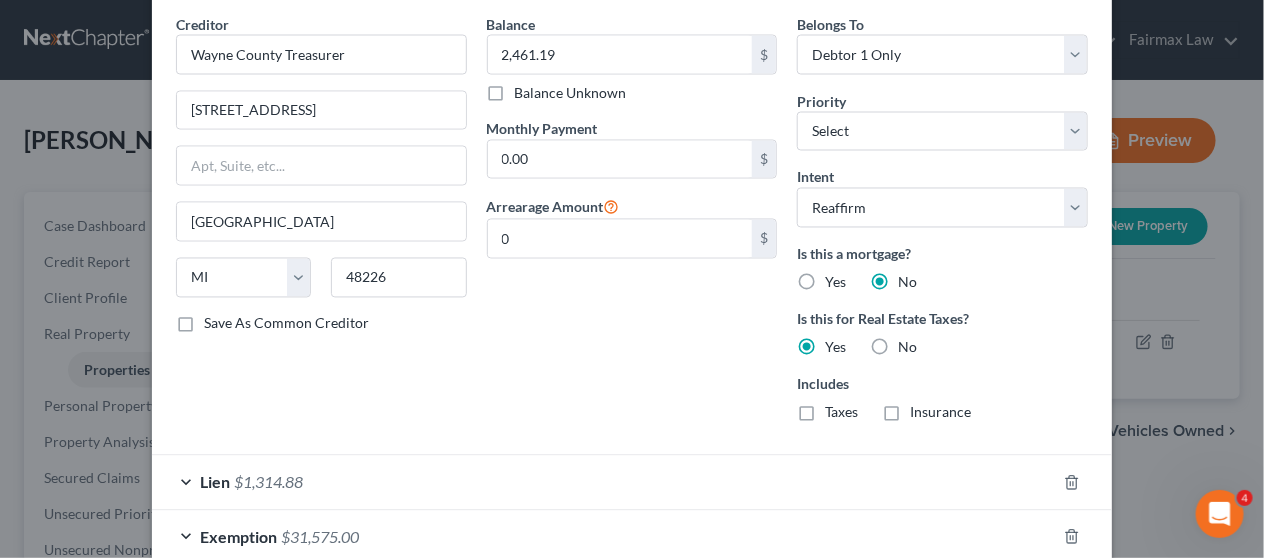 scroll, scrollTop: 1328, scrollLeft: 0, axis: vertical 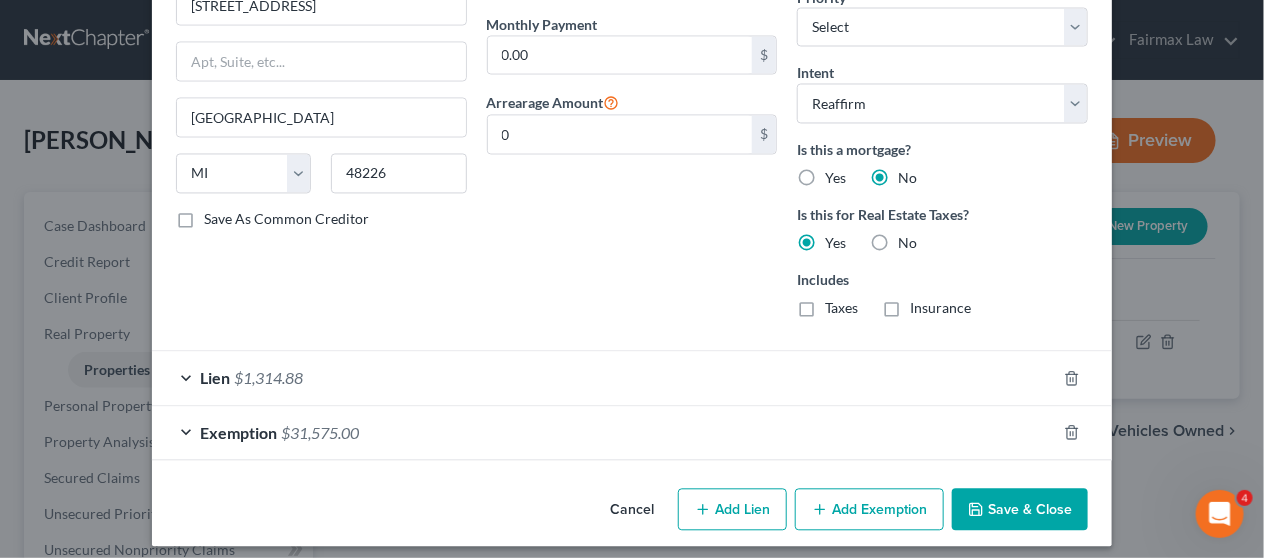 click on "Lien $1,314.88" at bounding box center (604, 378) 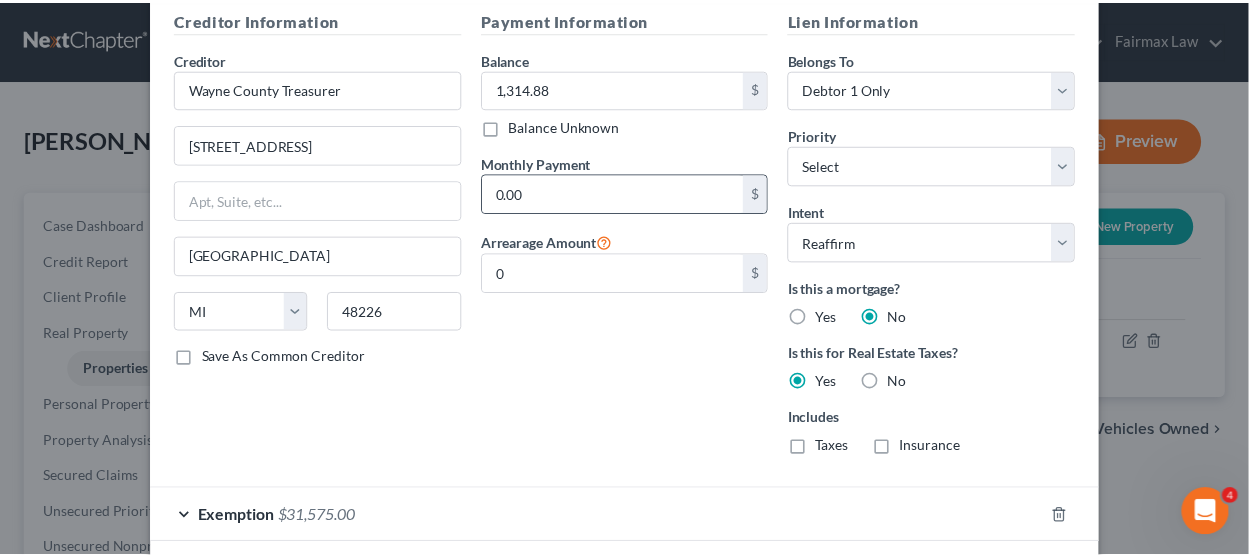 scroll, scrollTop: 1833, scrollLeft: 0, axis: vertical 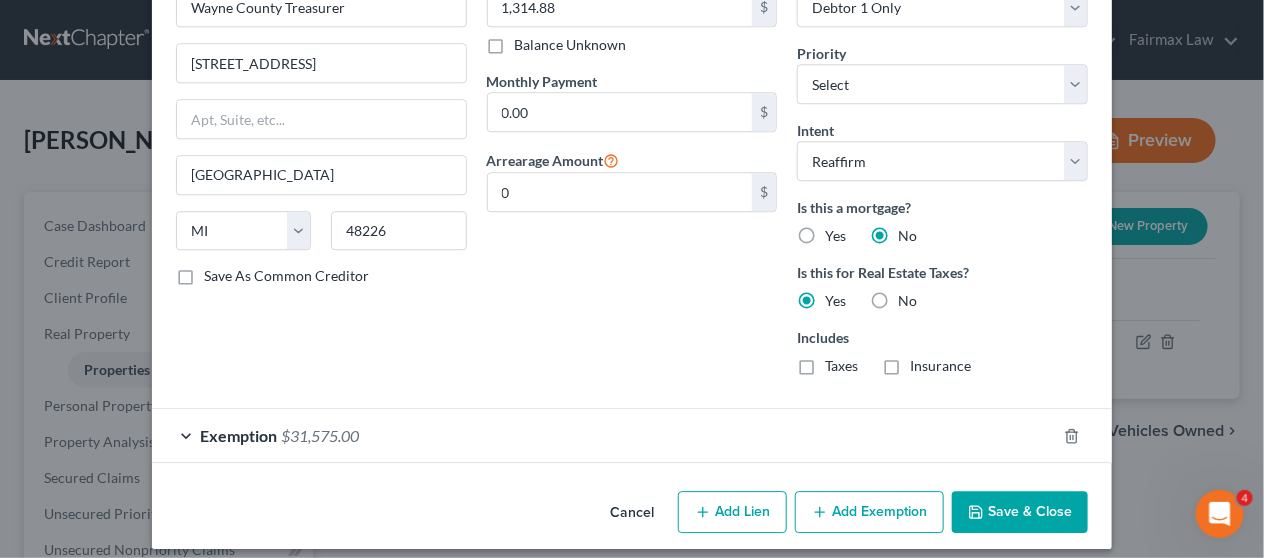 click on "Cancel" at bounding box center (632, 513) 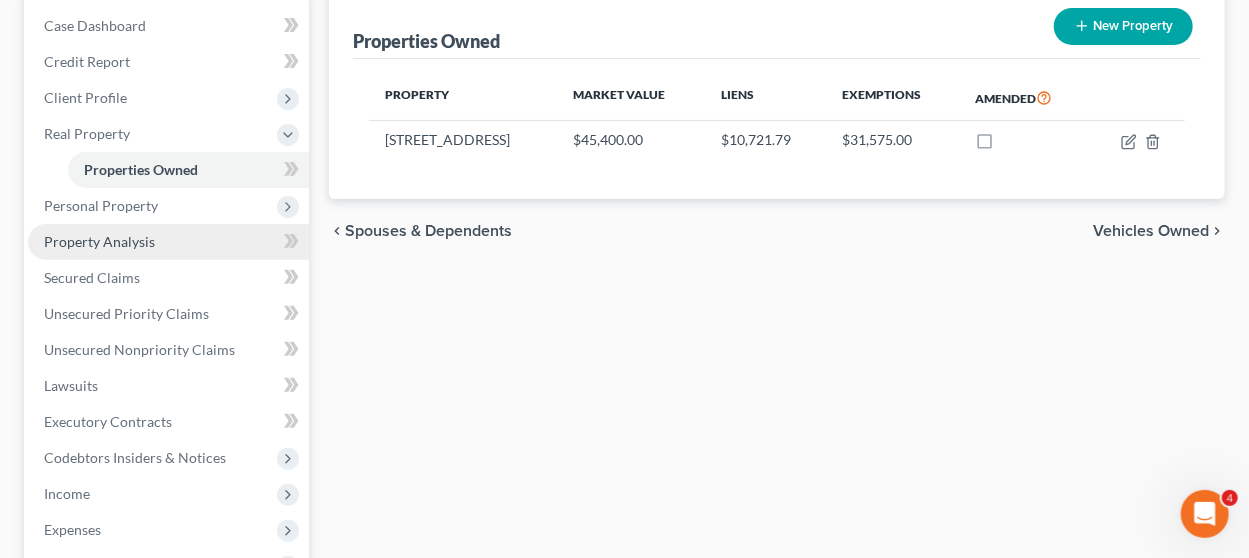 click on "Property Analysis" at bounding box center [168, 242] 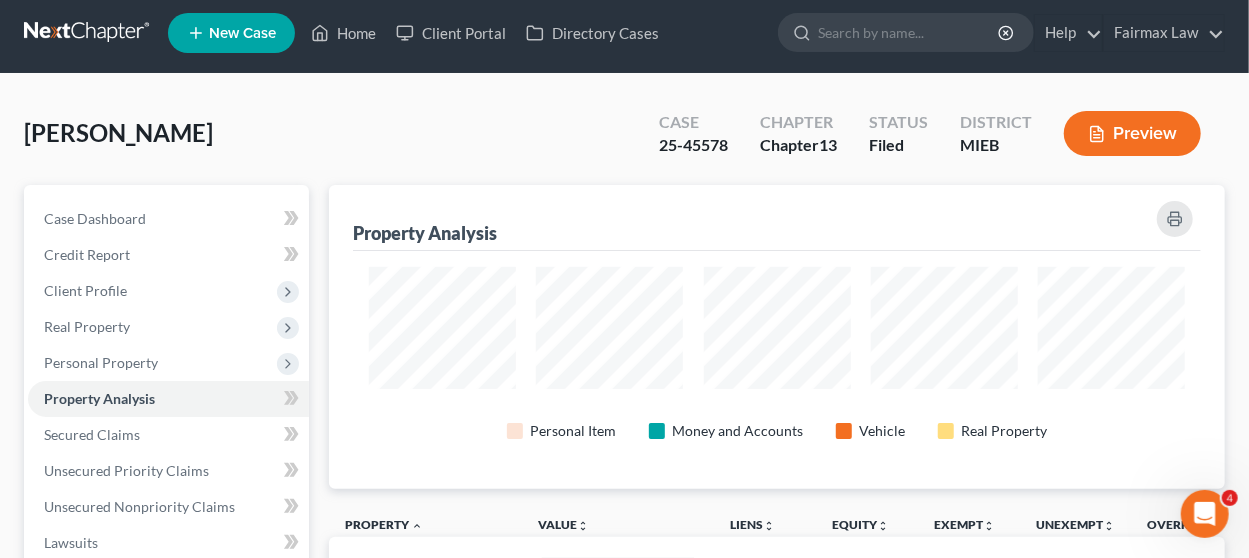 scroll, scrollTop: 0, scrollLeft: 0, axis: both 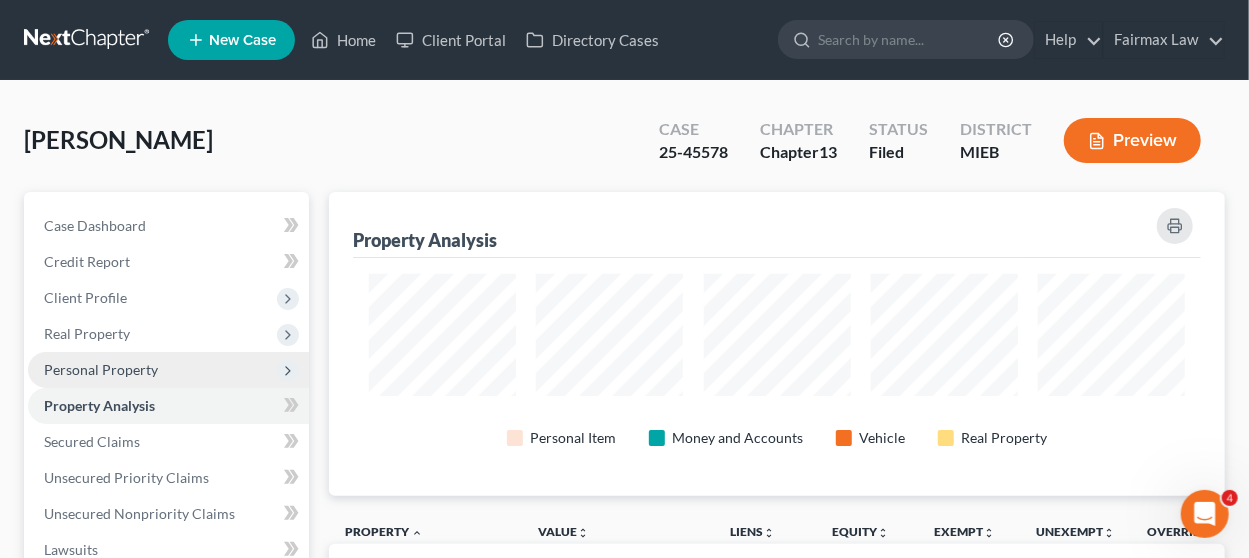 click on "Personal Property" at bounding box center [168, 370] 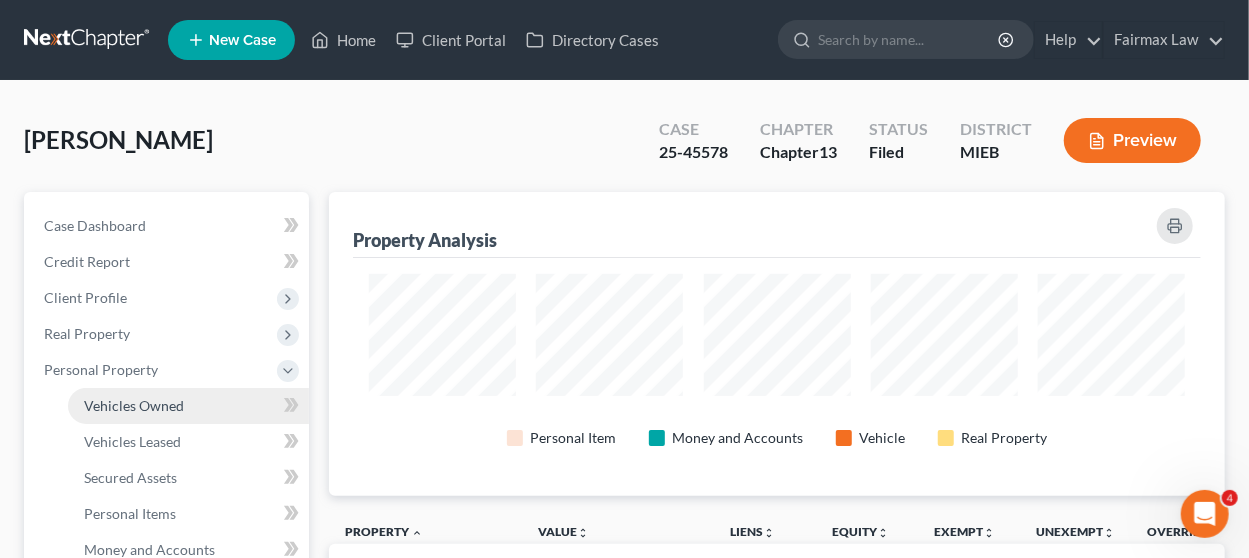 click on "Vehicles Owned" at bounding box center (188, 406) 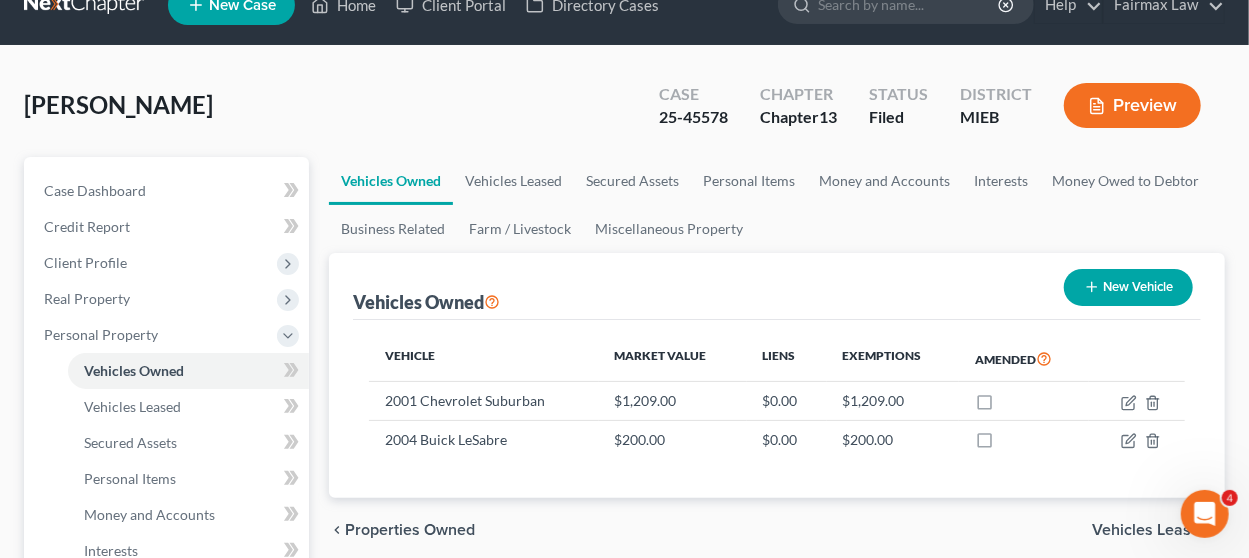scroll, scrollTop: 0, scrollLeft: 0, axis: both 